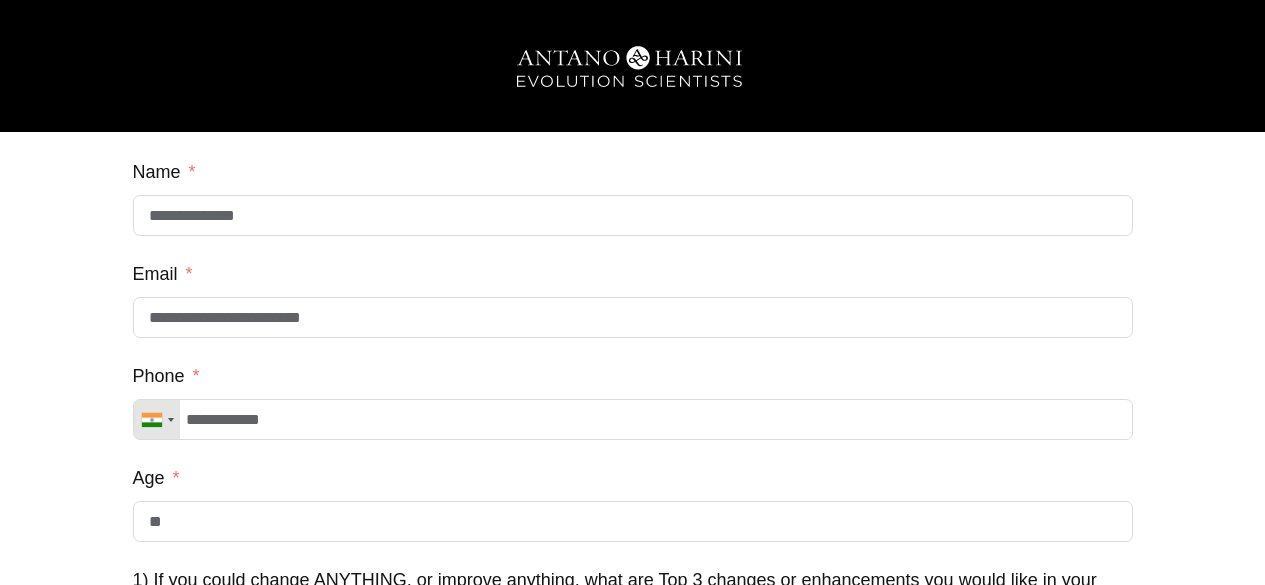 scroll, scrollTop: 217, scrollLeft: 0, axis: vertical 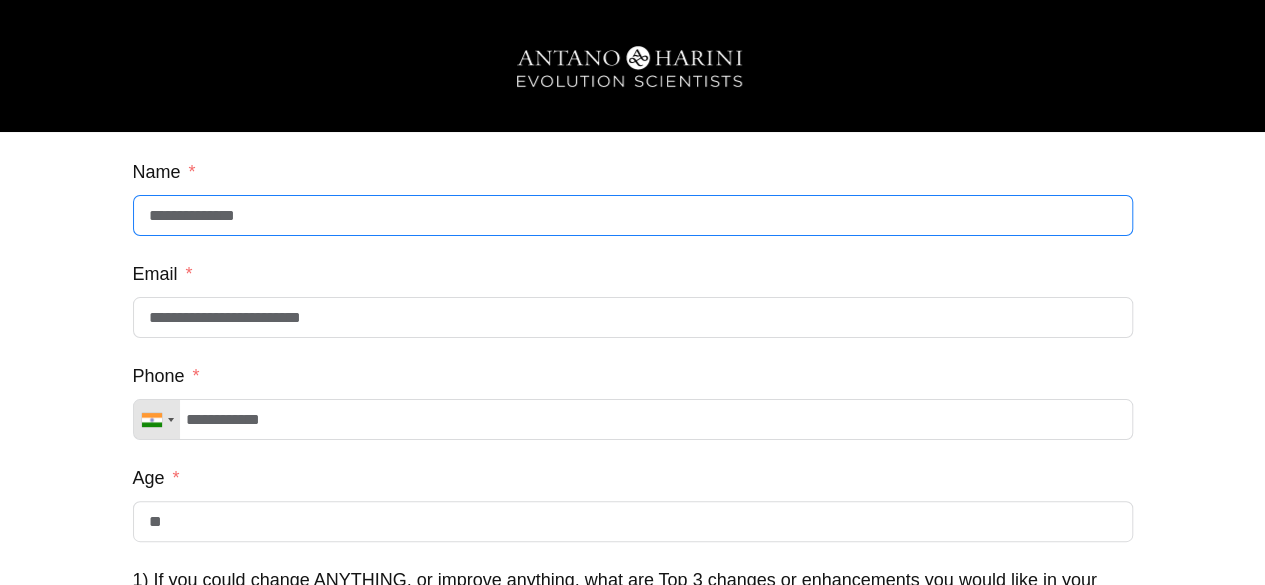 click on "**********" at bounding box center (633, 215) 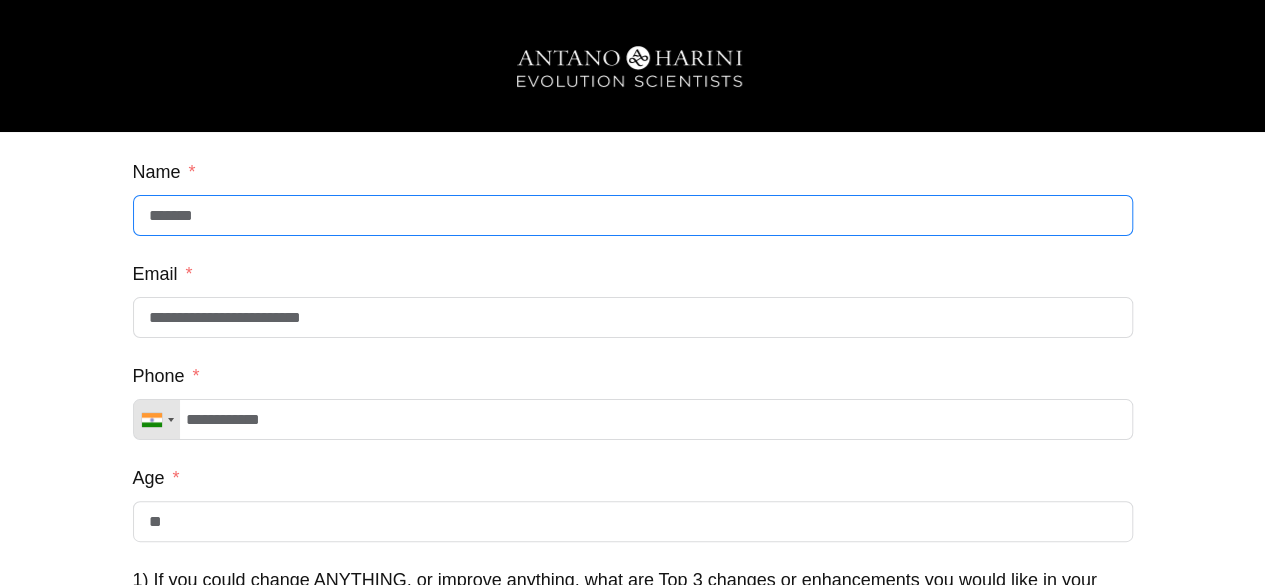 type on "******" 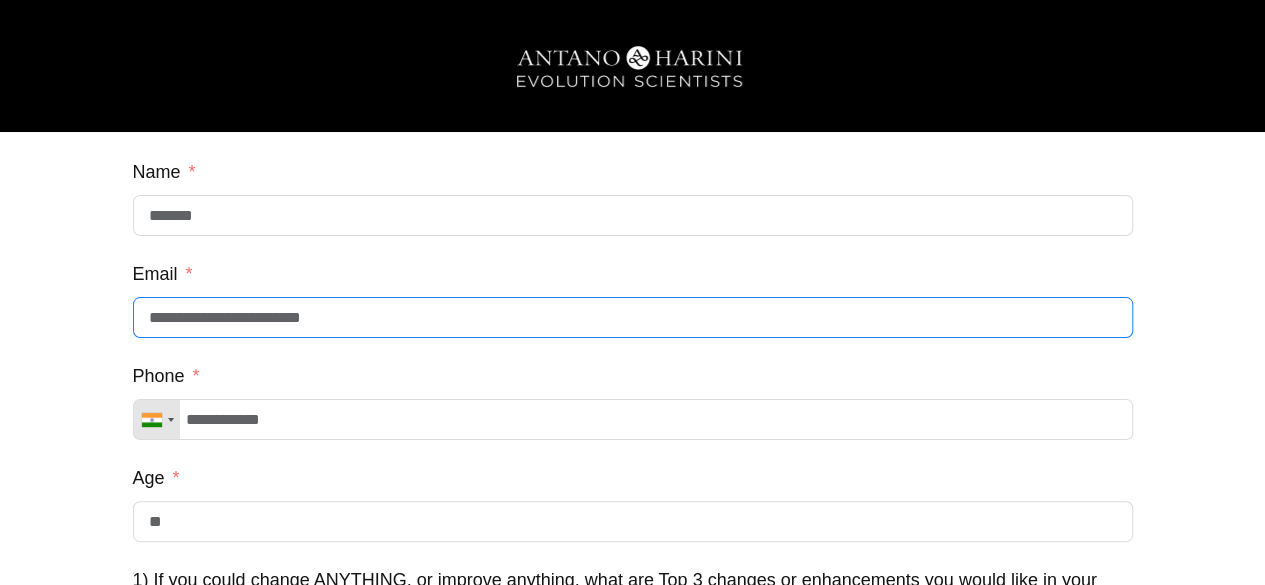 click on "**********" at bounding box center [633, 317] 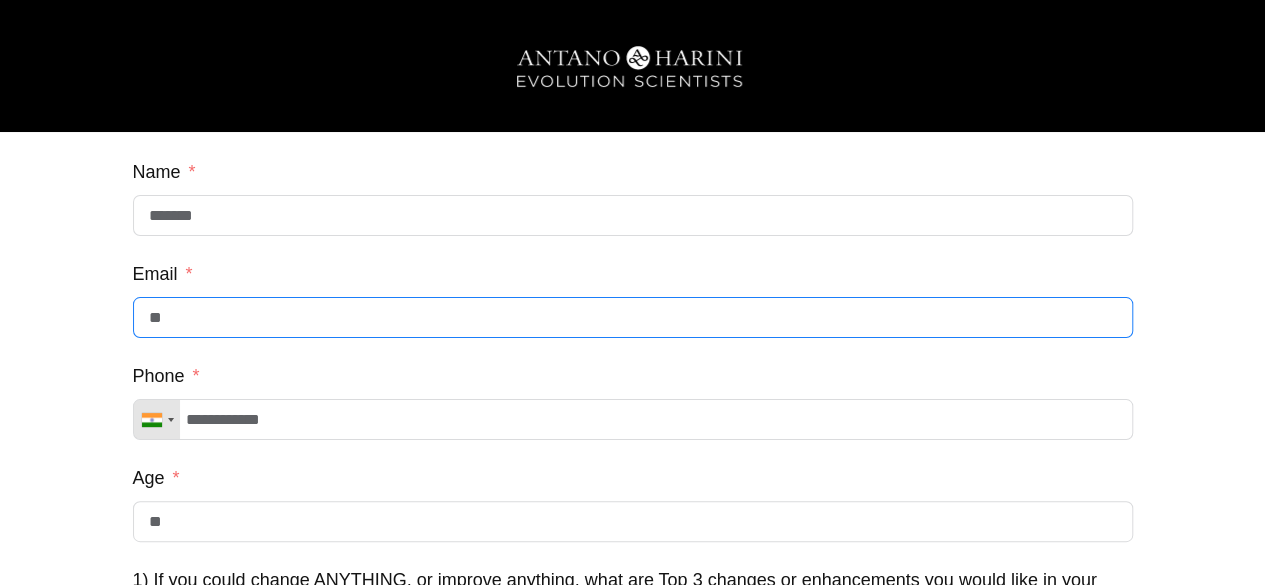 type on "*" 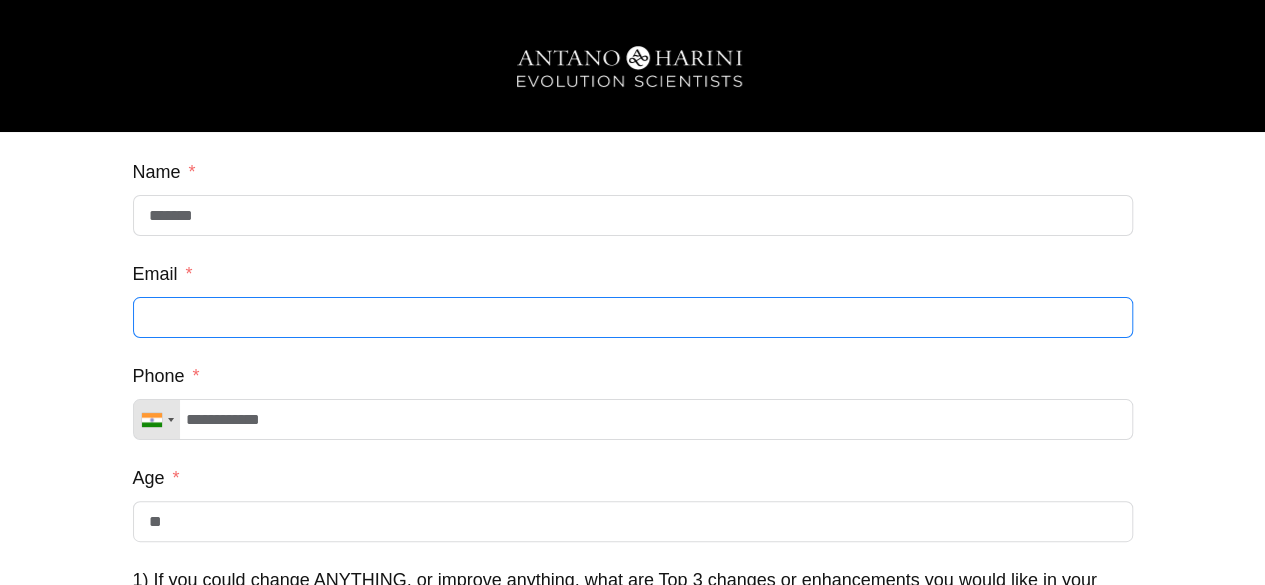 type 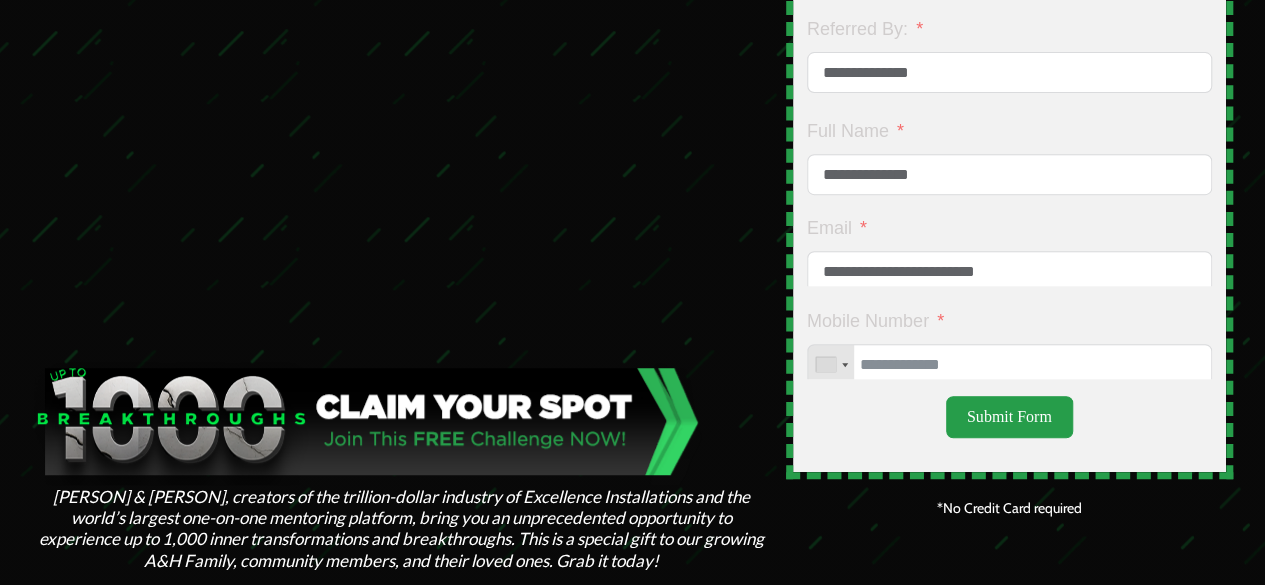 scroll, scrollTop: 374, scrollLeft: 0, axis: vertical 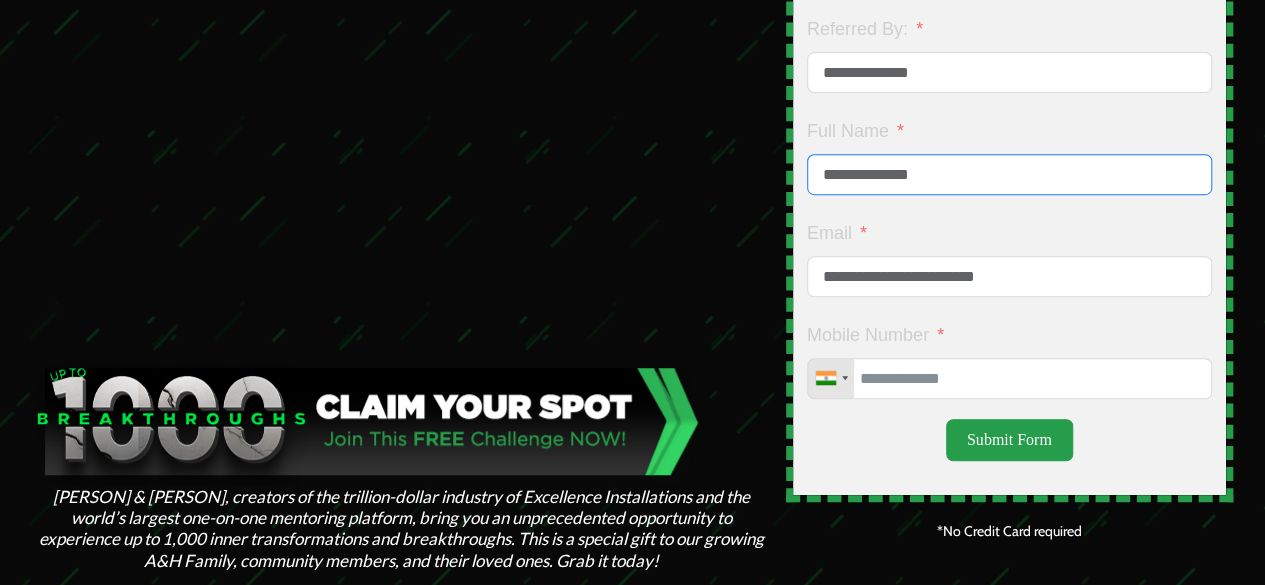 click on "**********" at bounding box center (1009, 174) 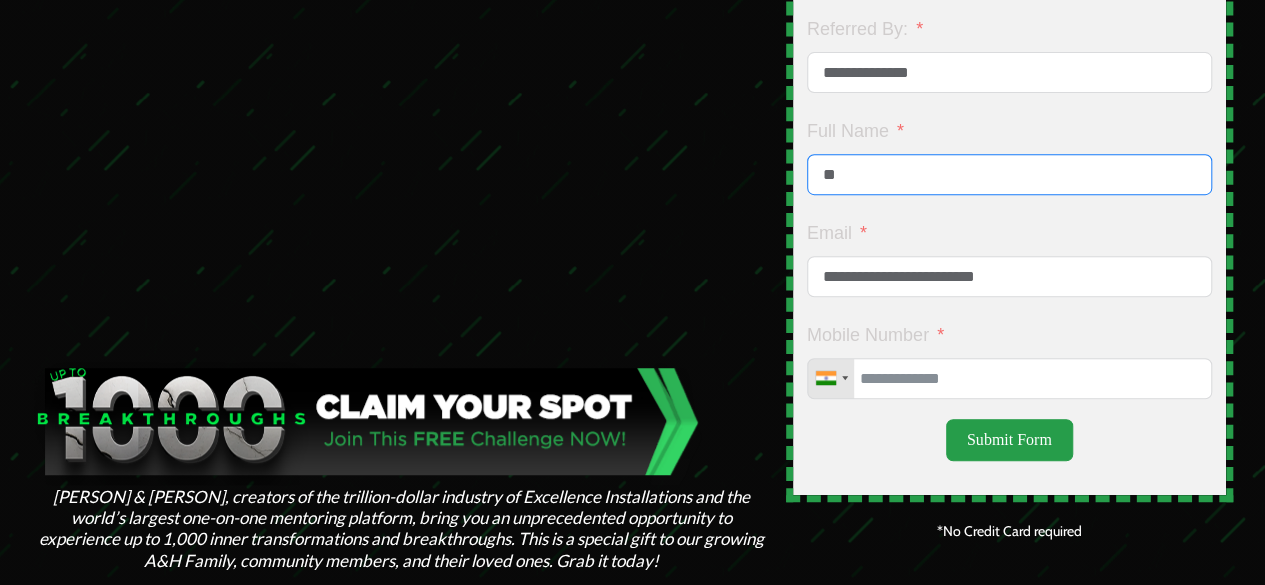 type on "*" 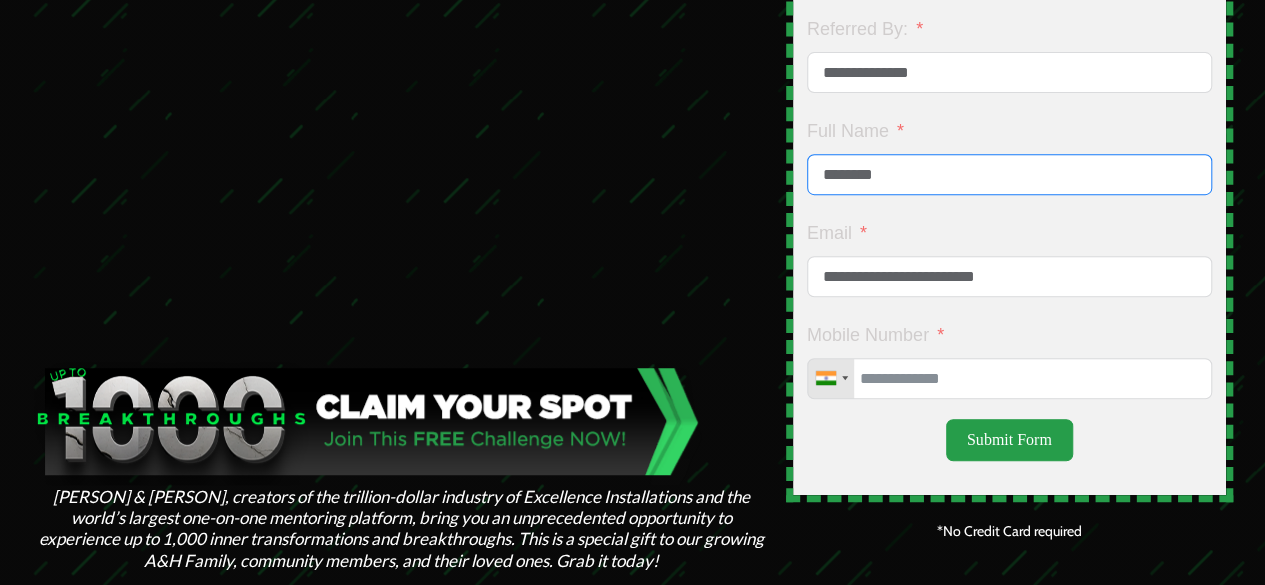 type on "********" 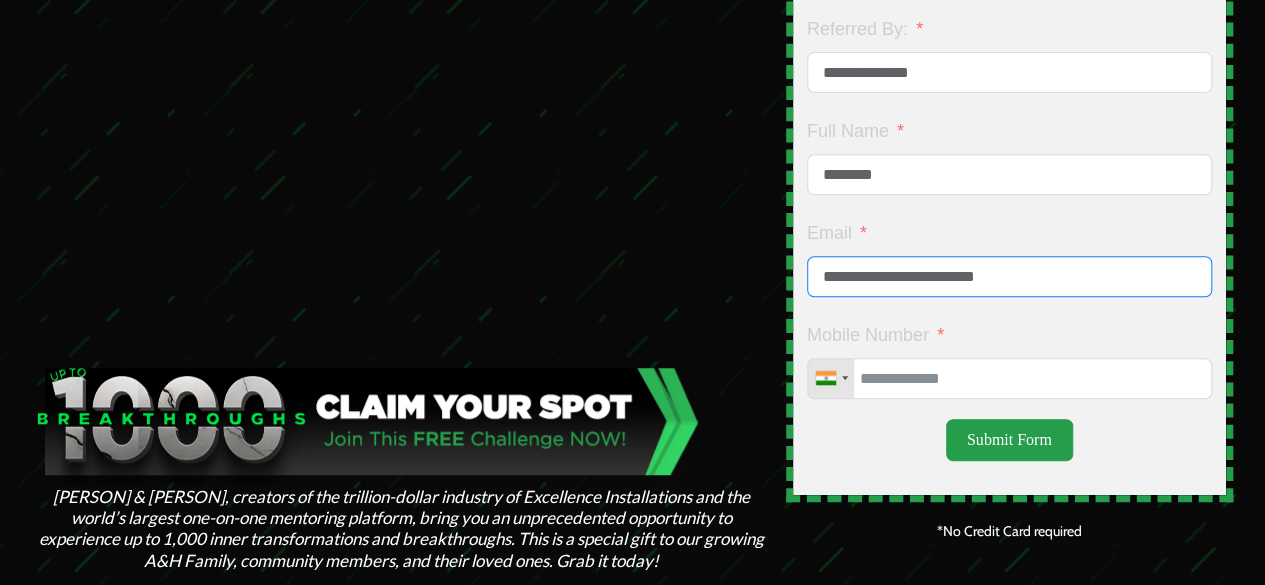 click on "**********" at bounding box center [1009, 276] 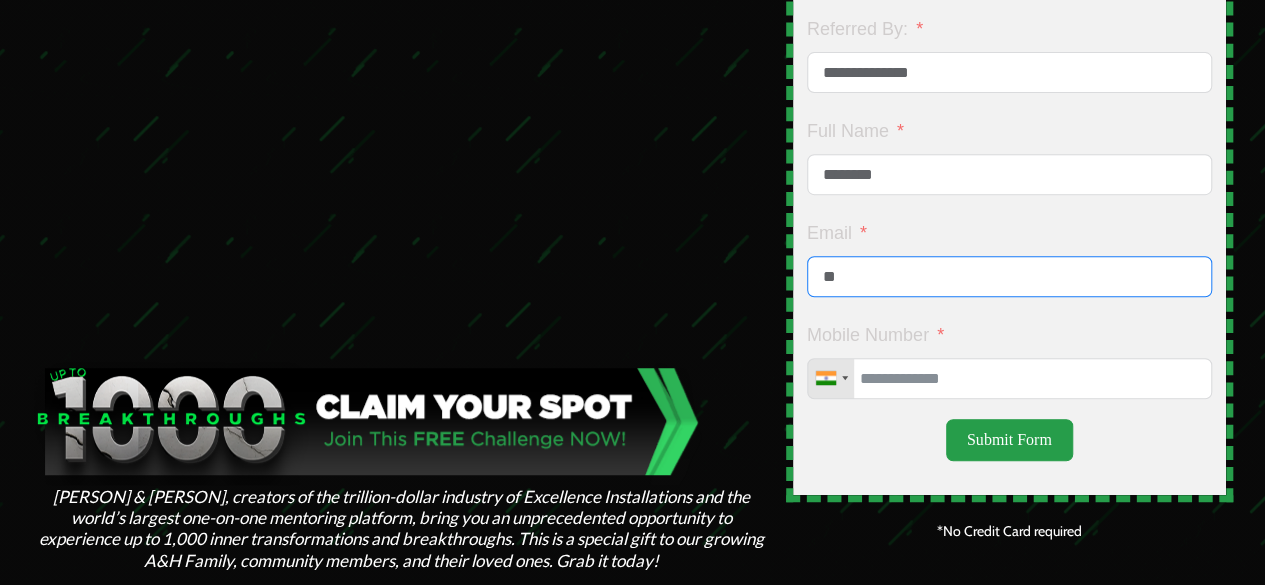 type on "*" 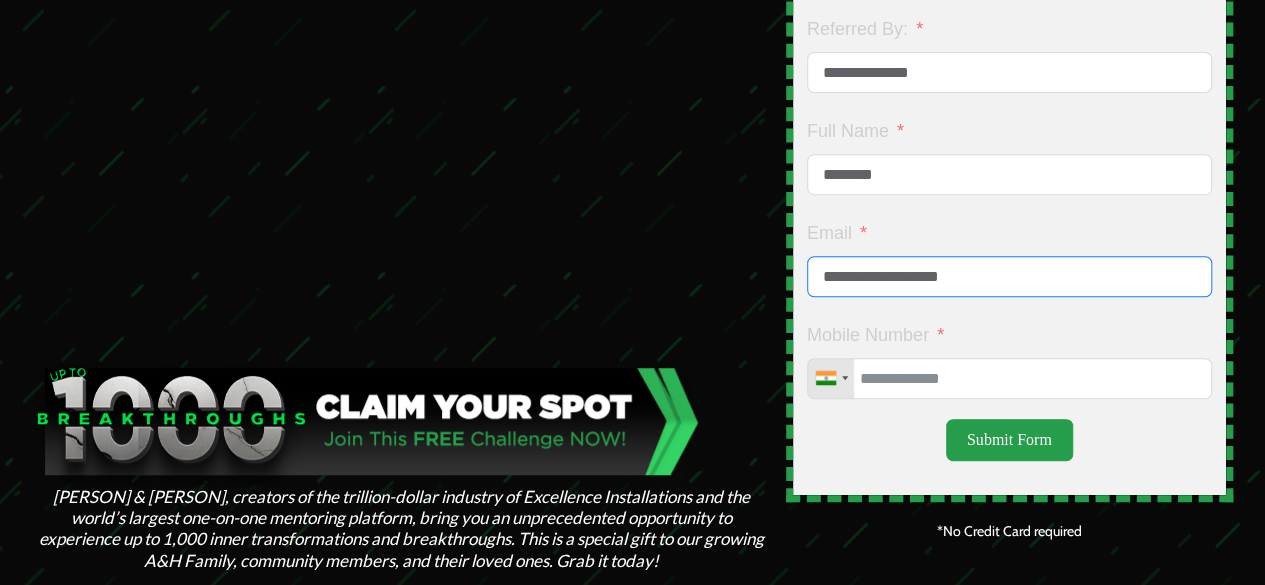 type on "**********" 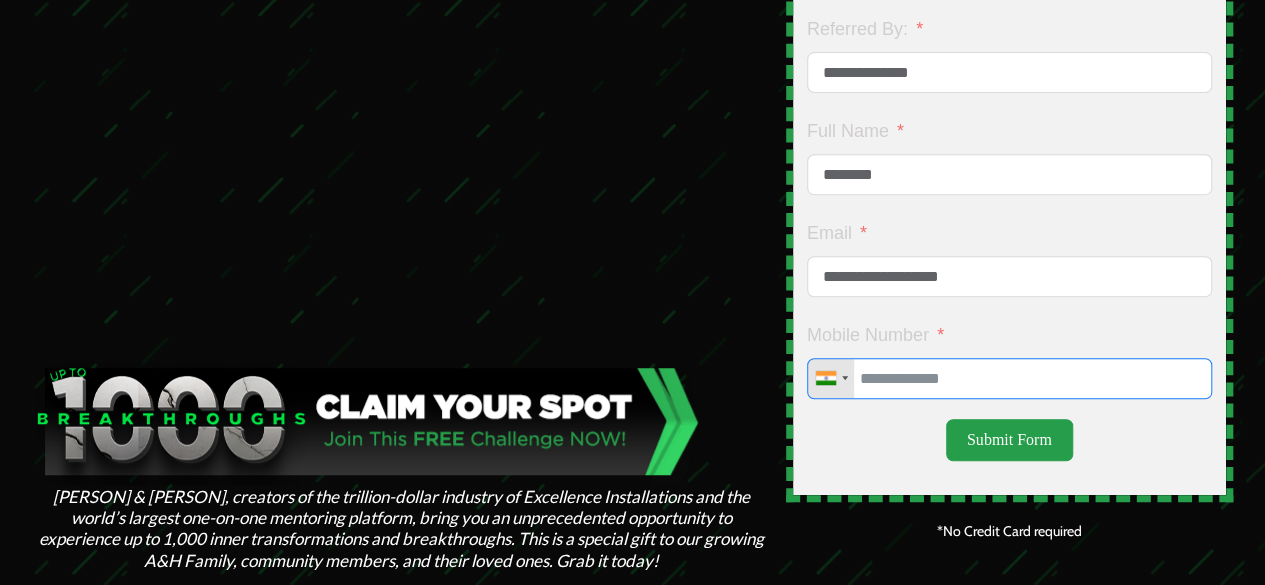click on "Mobile Number" at bounding box center [1009, 378] 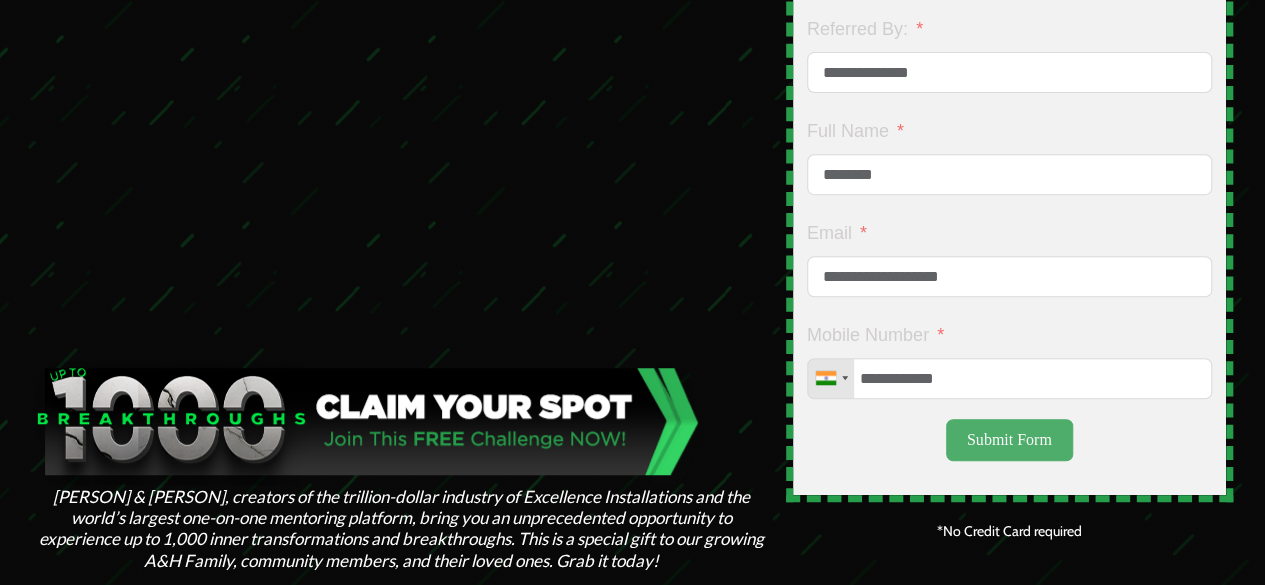 click on "Submit Form" at bounding box center (1009, 440) 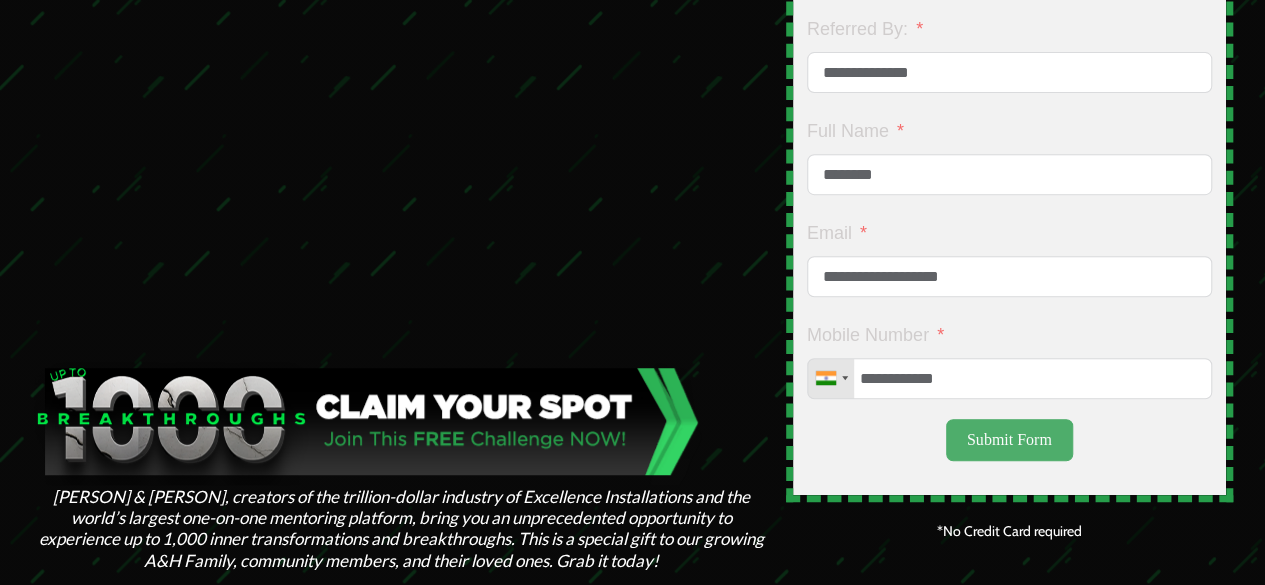 type on "**********" 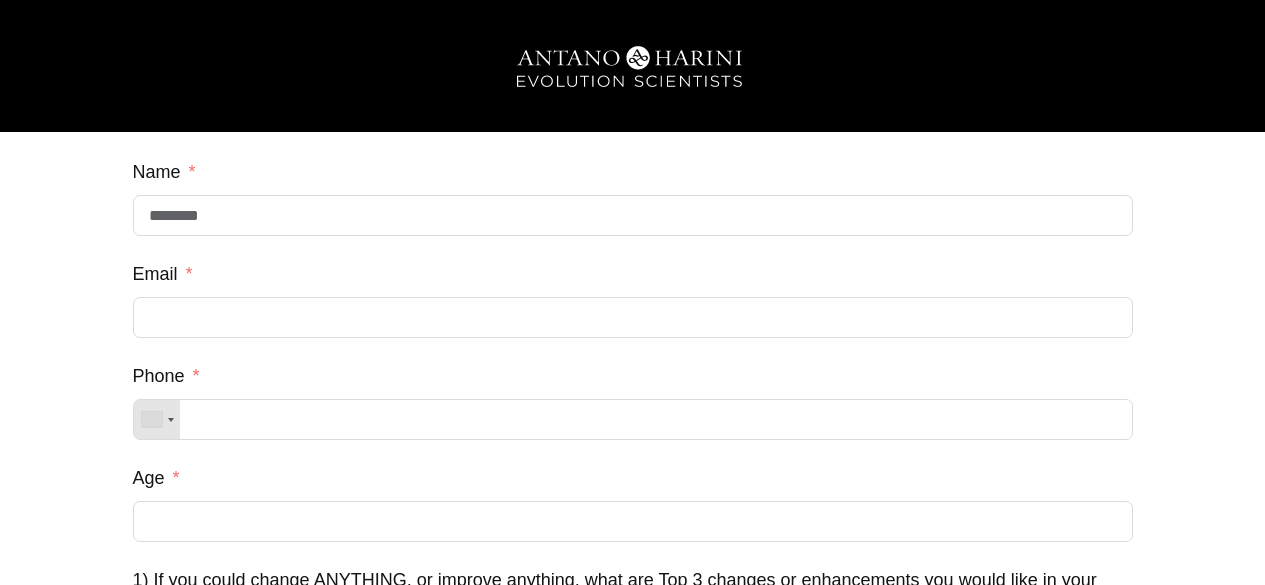 scroll, scrollTop: 0, scrollLeft: 0, axis: both 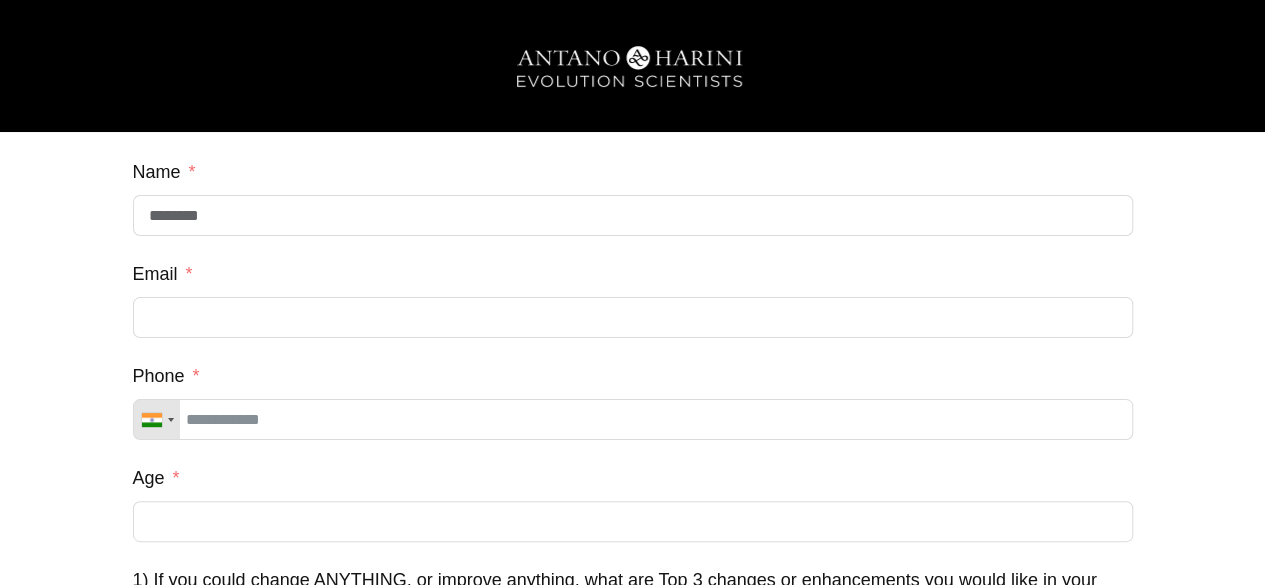 type on "**********" 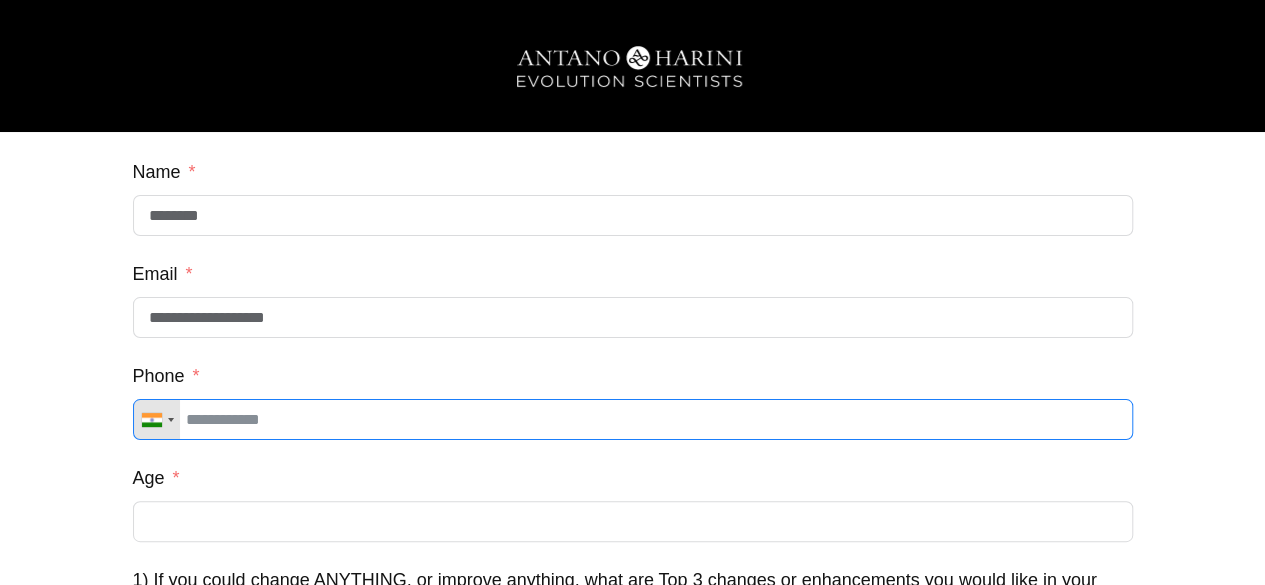 click on "Phone" at bounding box center [633, 419] 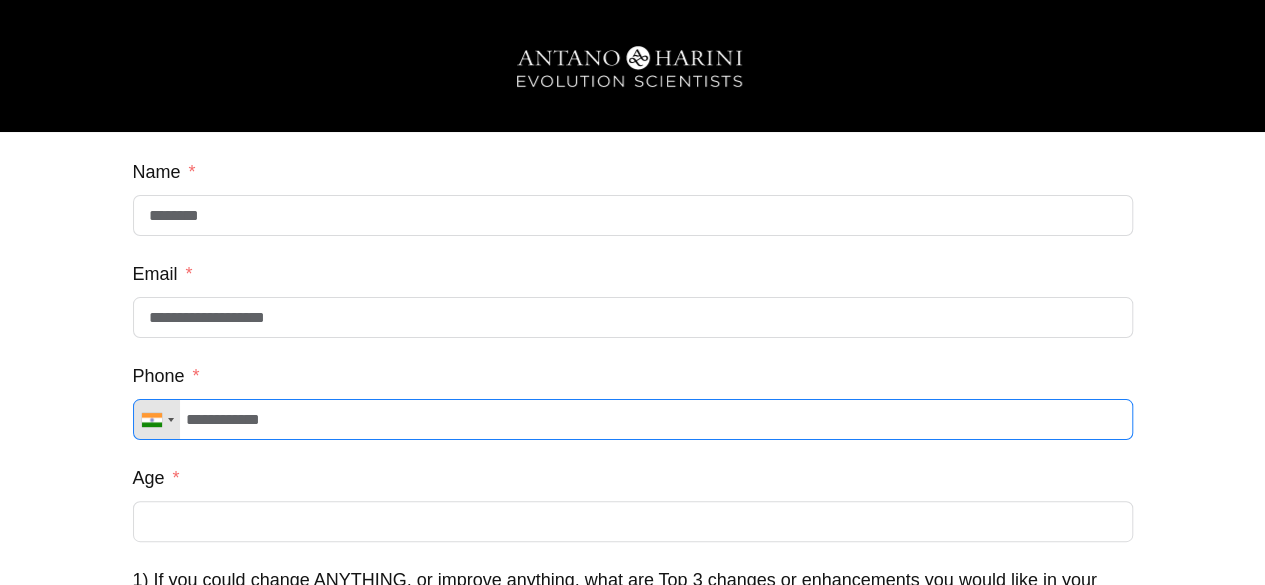 type on "**********" 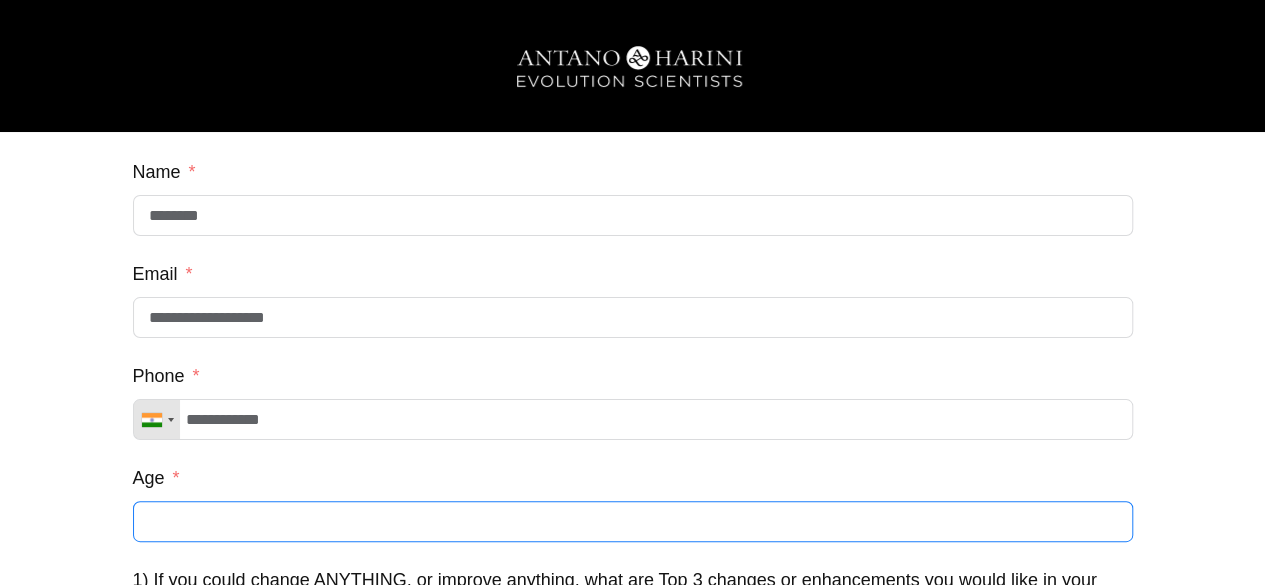 click on "Age" at bounding box center (633, 521) 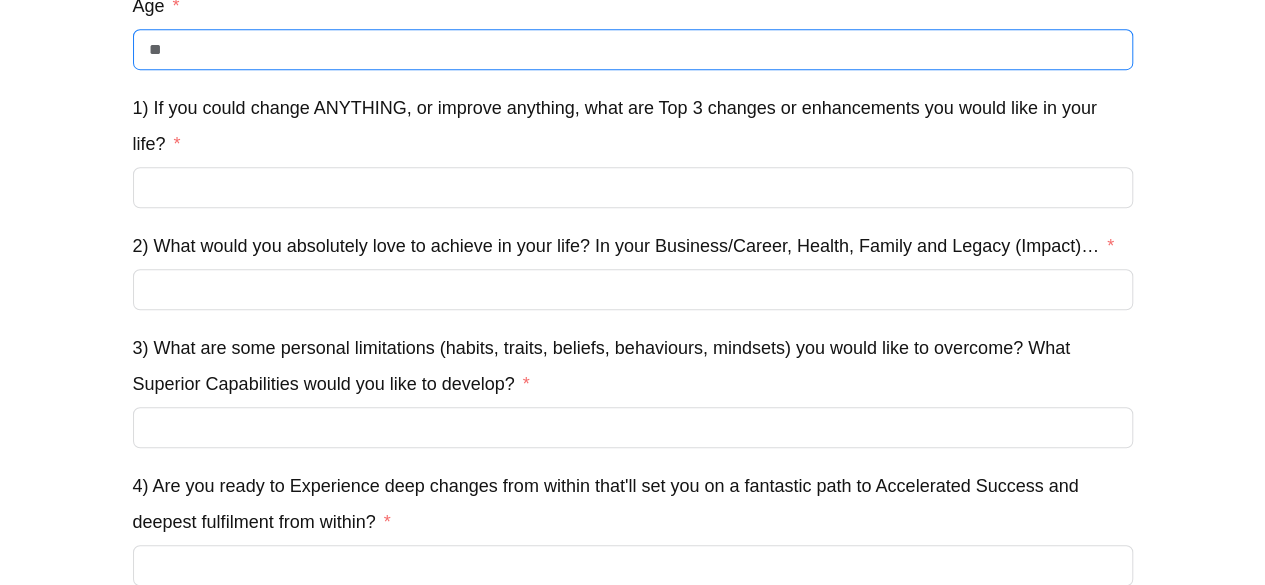 scroll, scrollTop: 480, scrollLeft: 0, axis: vertical 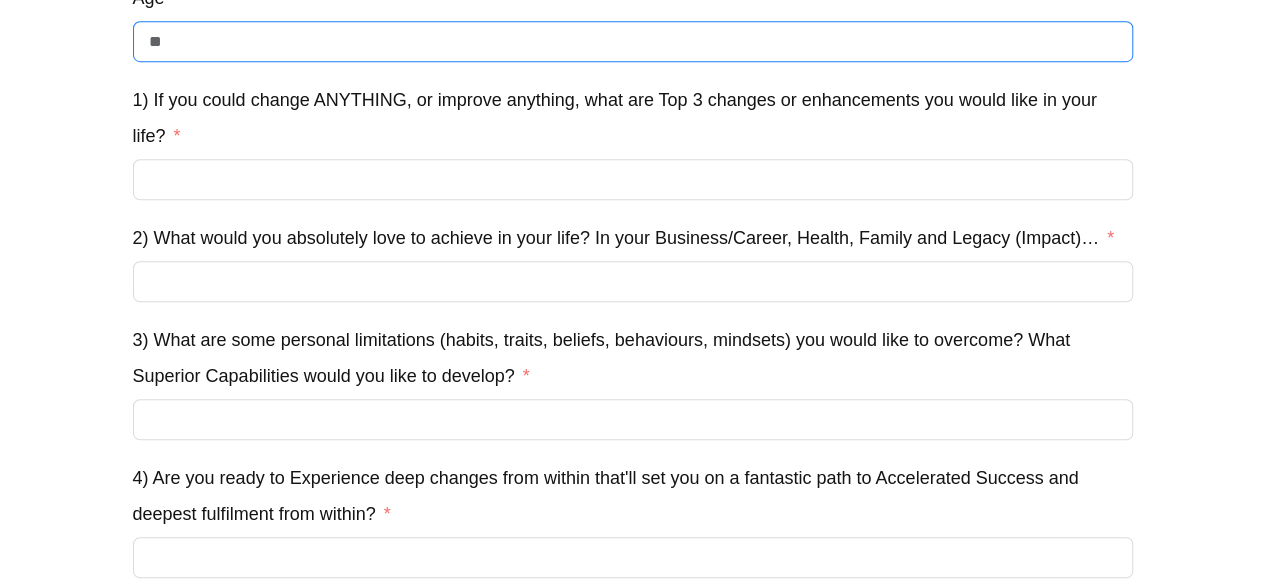 type on "**" 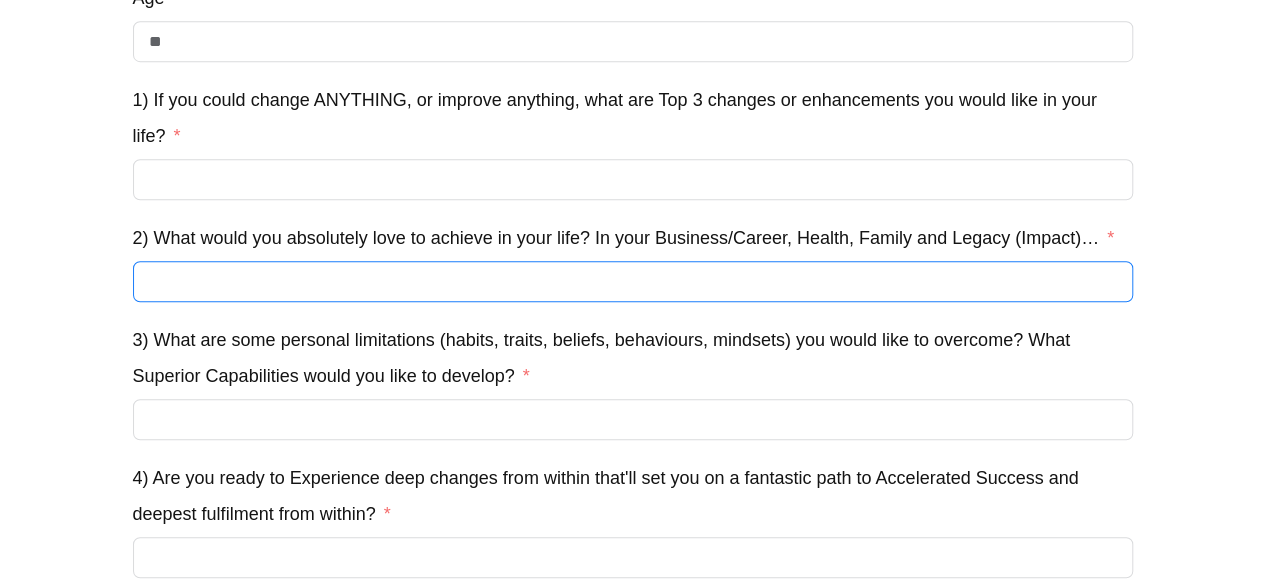 click on "2) What would you absolutely love to achieve in your life? In your Business/Career, Health, Family and Legacy (Impact)…" at bounding box center [633, 281] 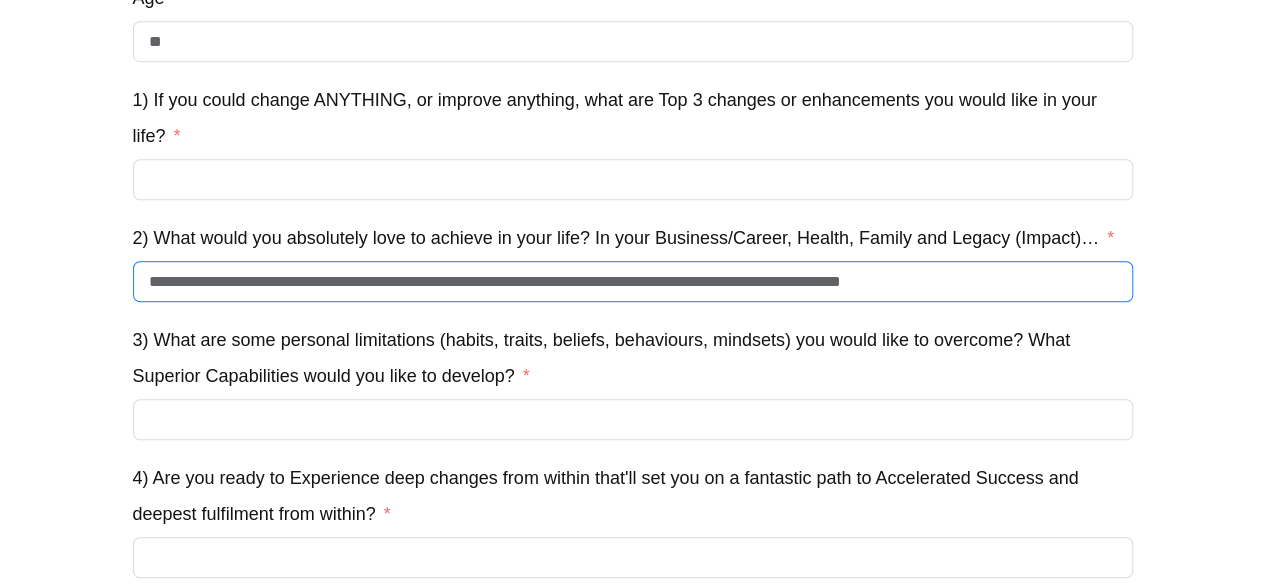 click on "**********" at bounding box center [633, 281] 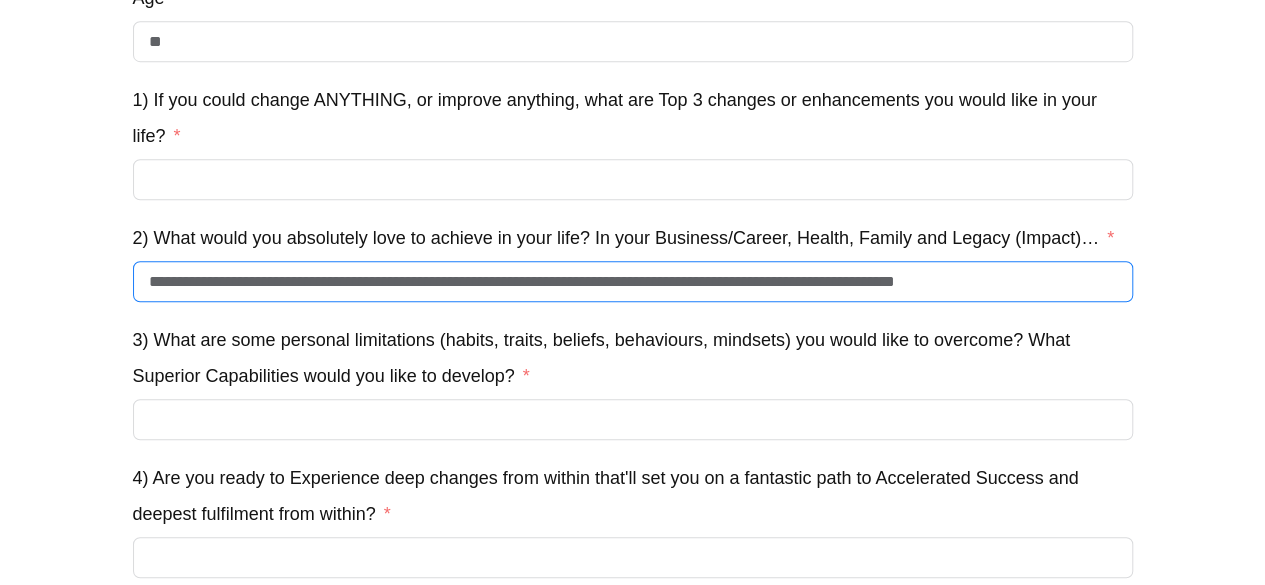 type on "**********" 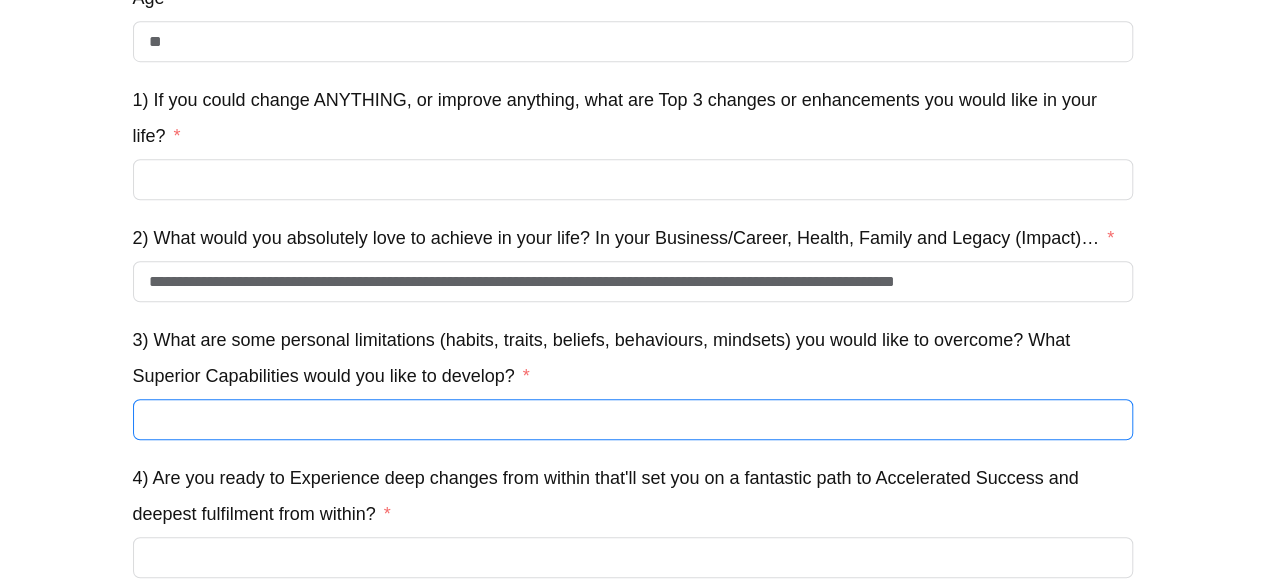 click on "3) What are some personal limitations (habits, traits, beliefs, behaviours, mindsets) you would like to overcome? What Superior Capabilities would you like to develop?" at bounding box center (633, 419) 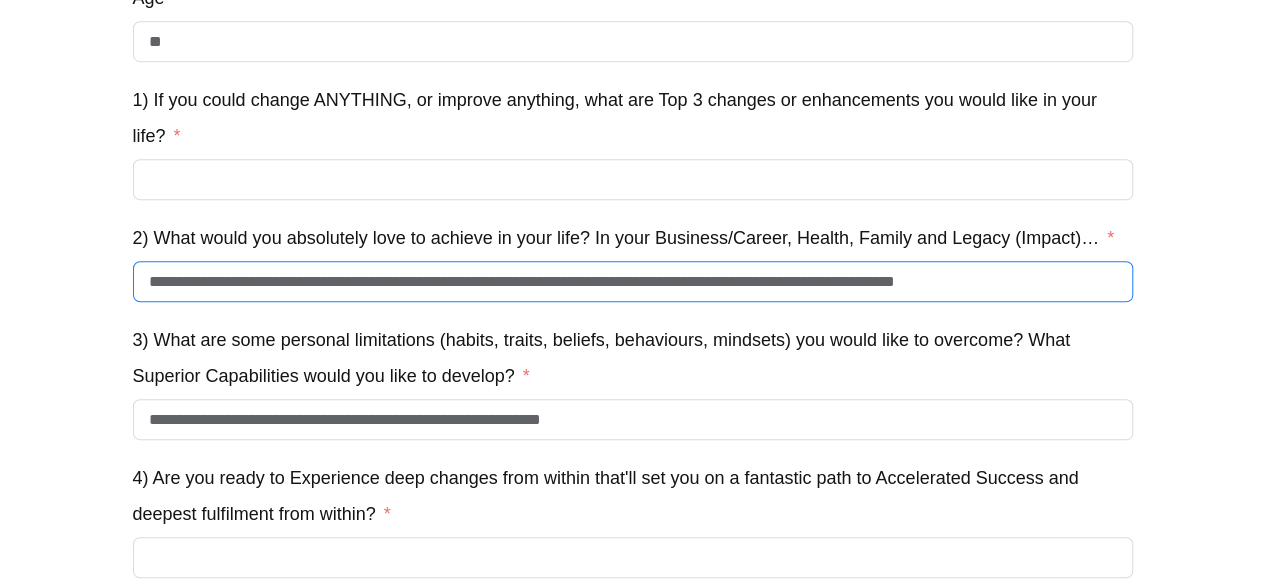 click on "**********" at bounding box center [633, 281] 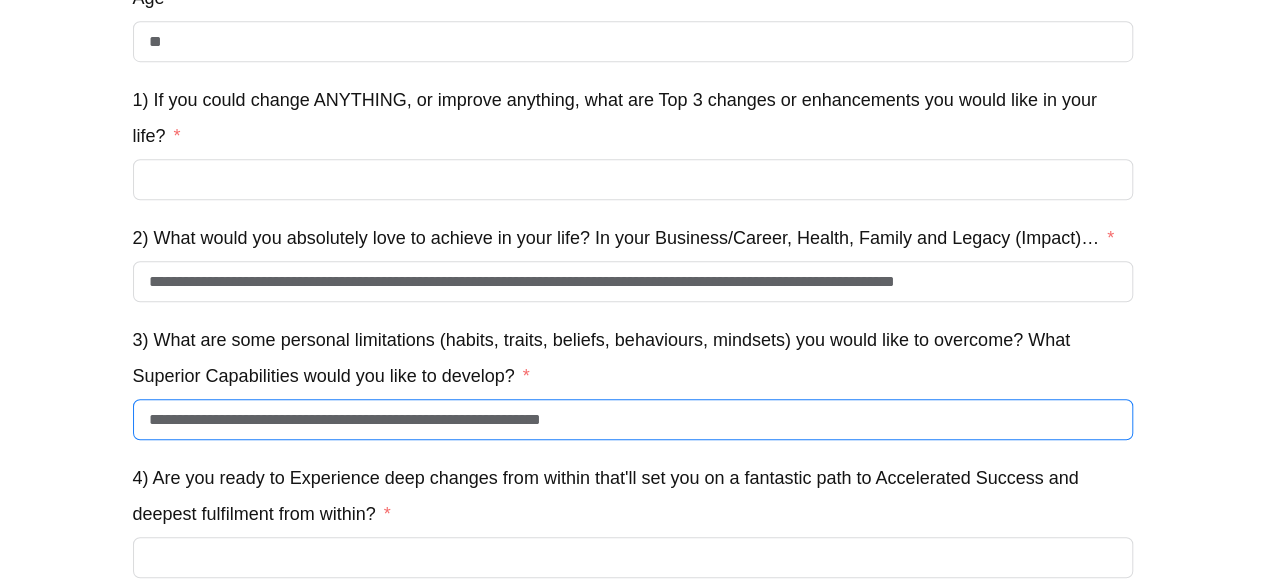 click on "**********" at bounding box center [633, 419] 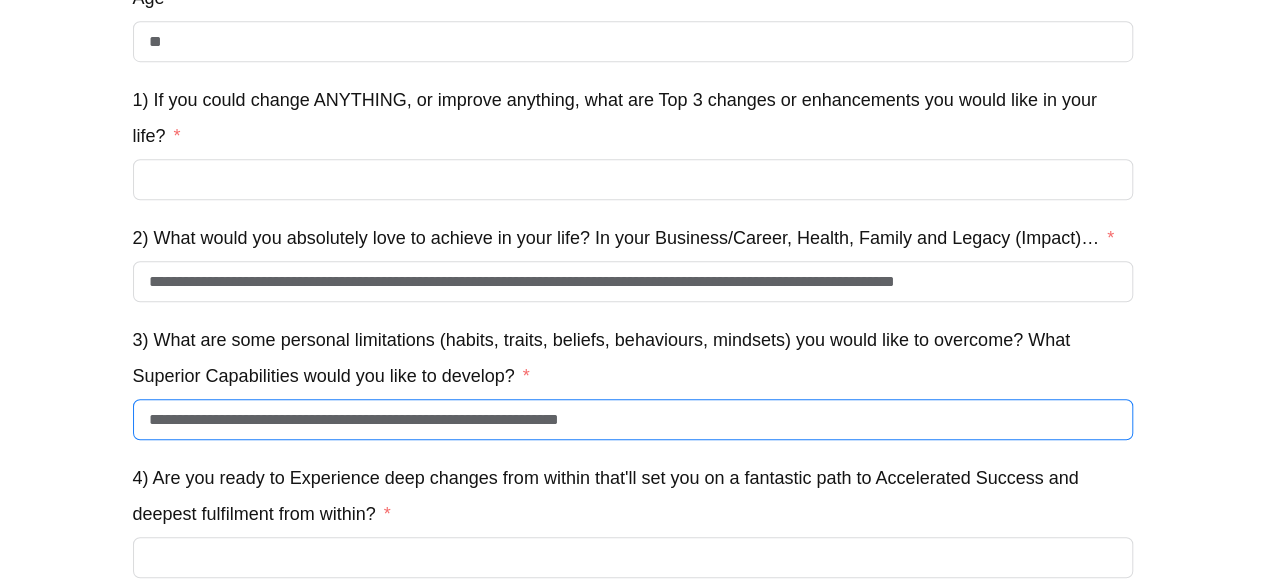click on "**********" at bounding box center [633, 419] 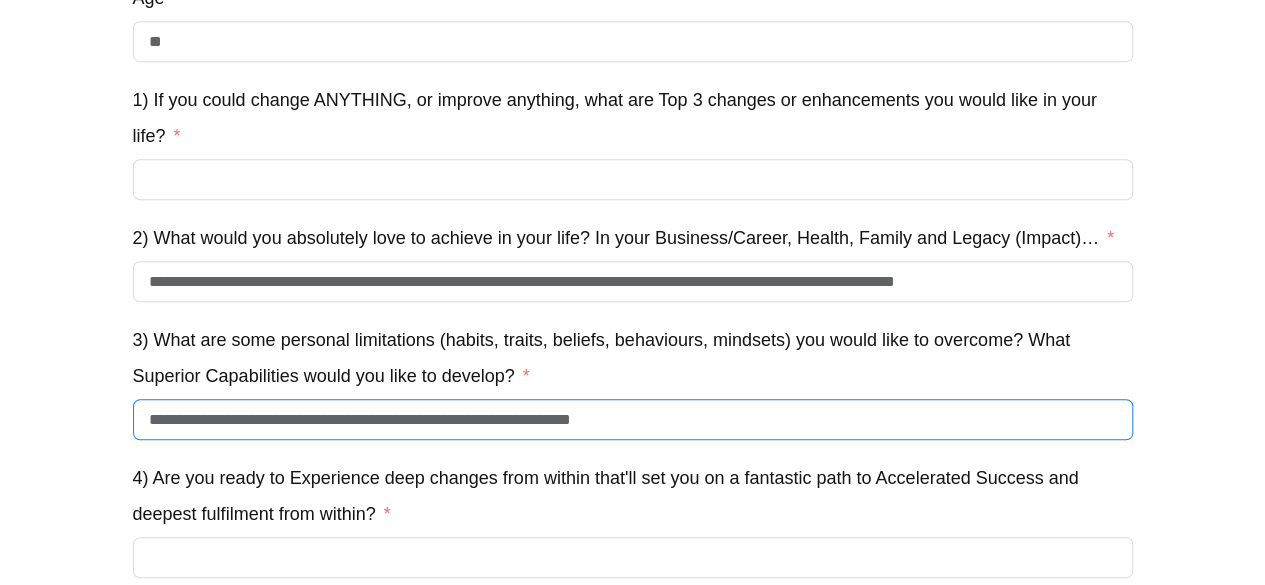 click on "**********" at bounding box center [633, 419] 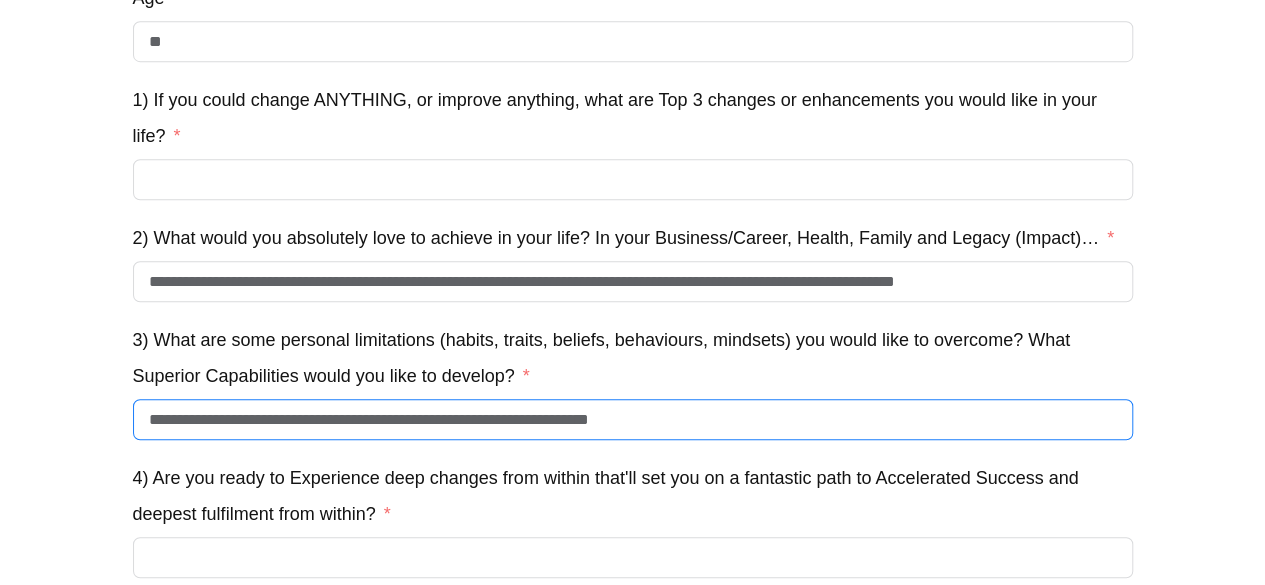 click on "**********" at bounding box center (633, 419) 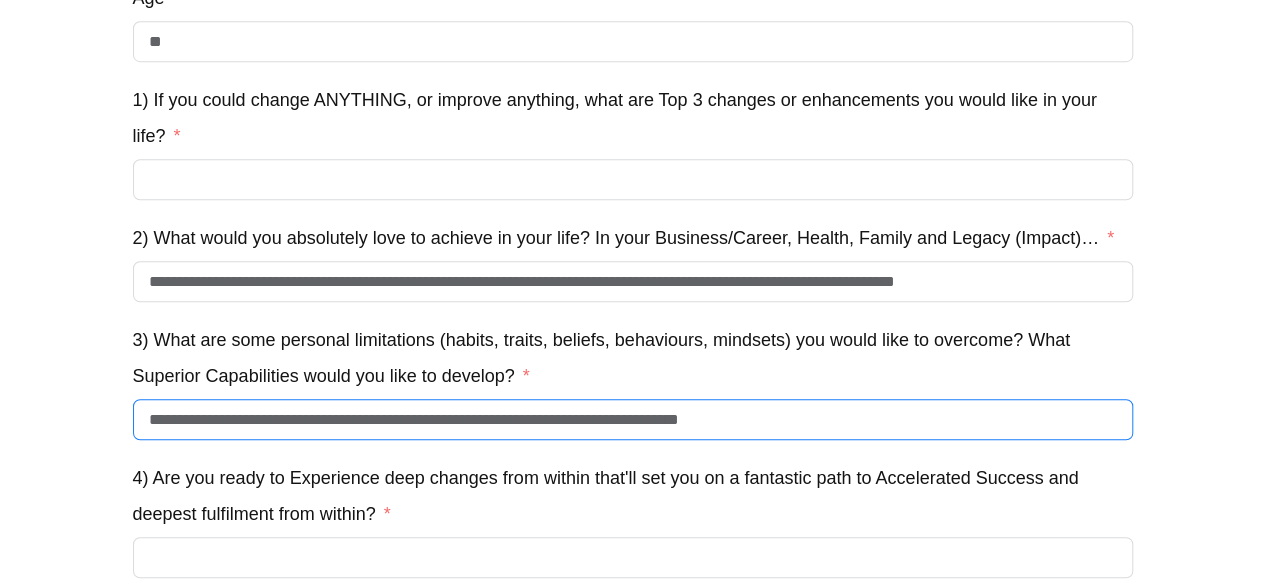 type on "**********" 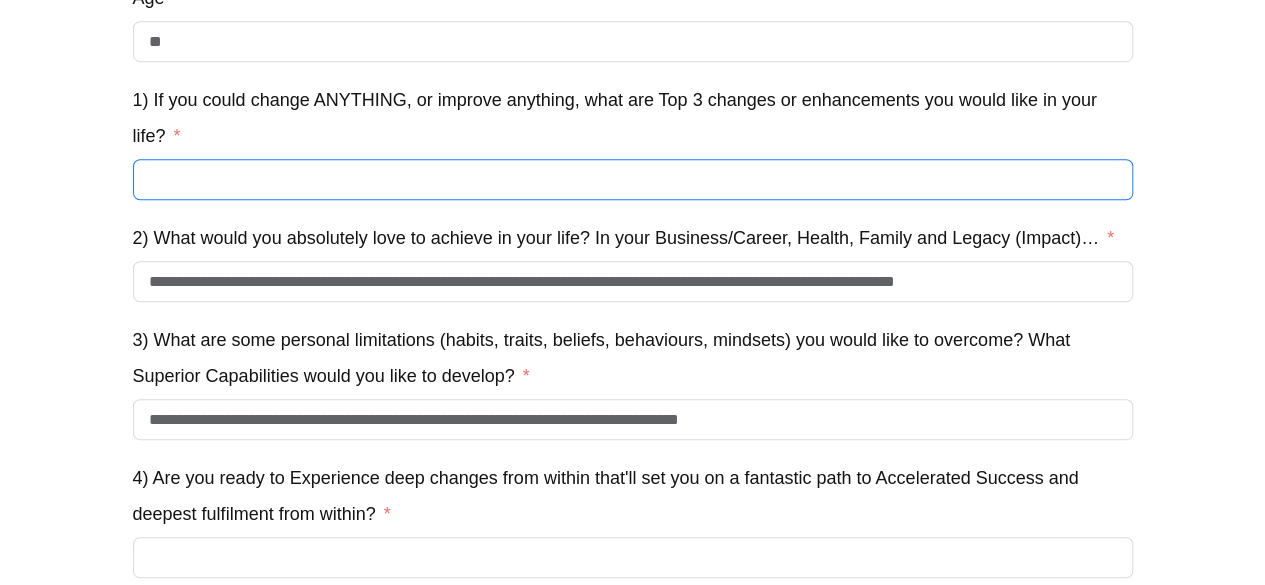 click on "1) If you could change ANYTHING, or improve anything, what are Top 3 changes or enhancements you would like in your life?" at bounding box center (633, 179) 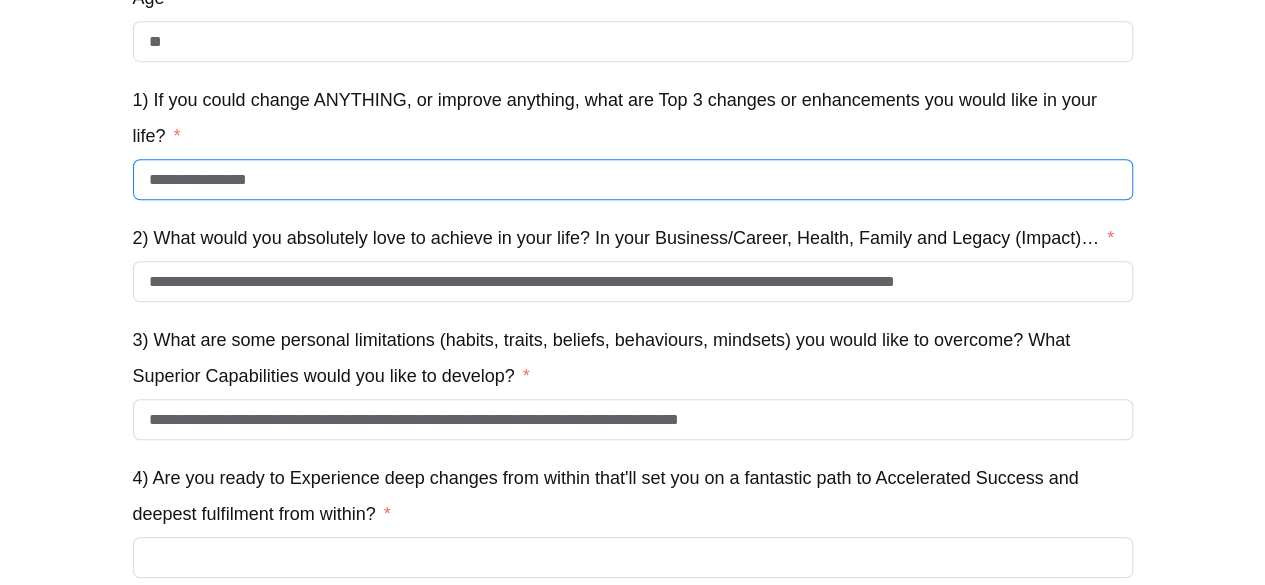 click on "**********" at bounding box center [633, 179] 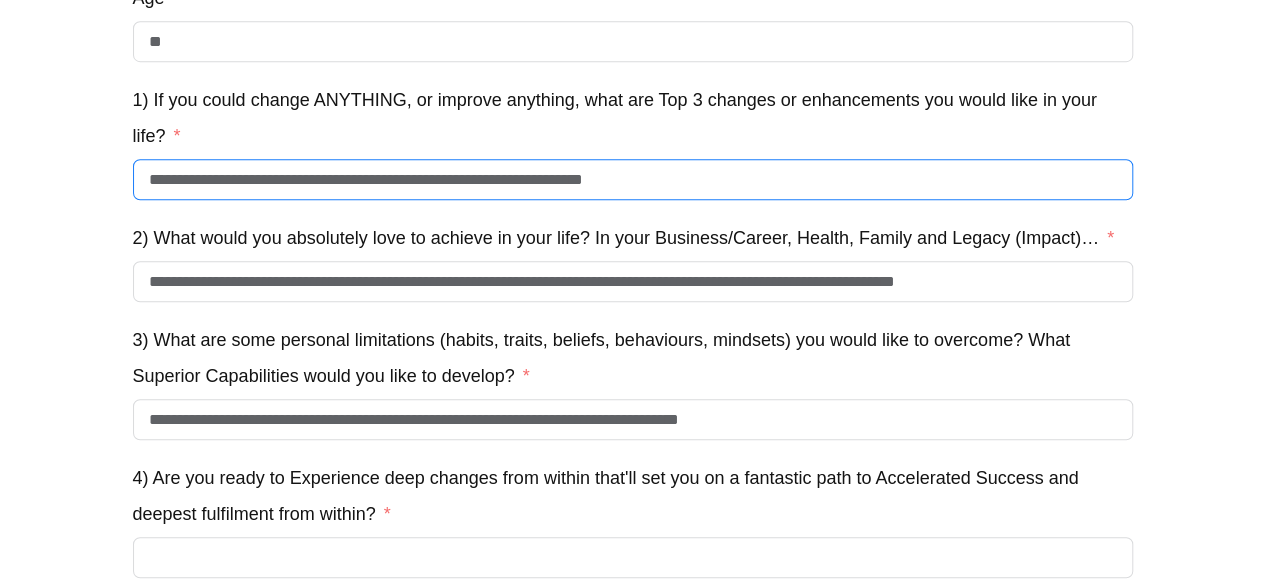 click on "**********" at bounding box center [633, 179] 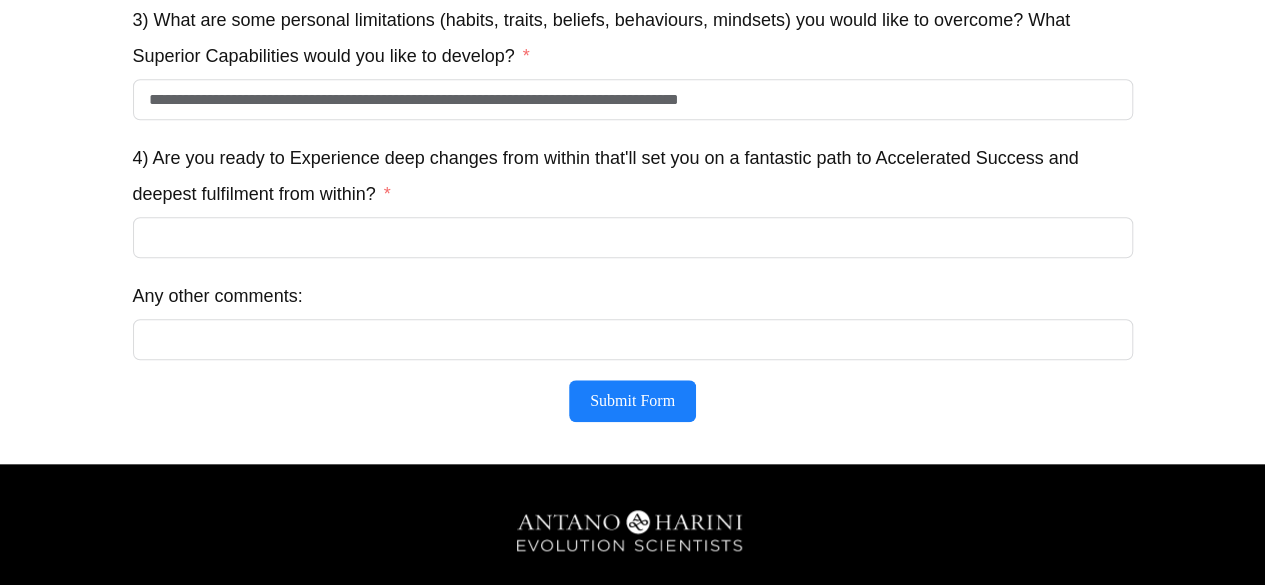 scroll, scrollTop: 840, scrollLeft: 0, axis: vertical 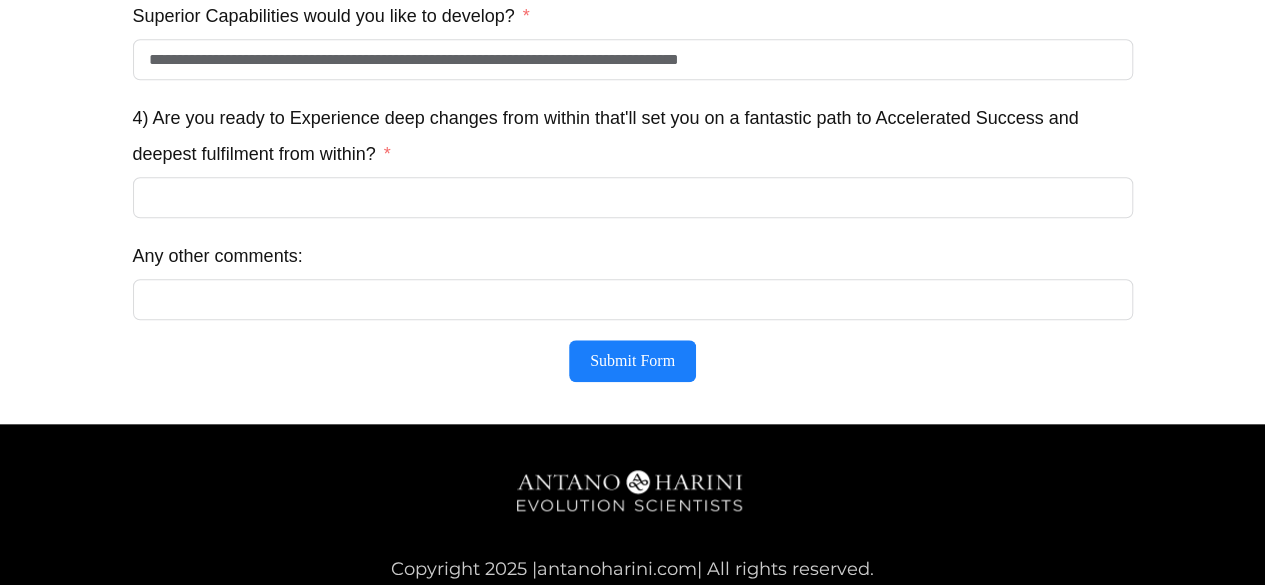 type on "**********" 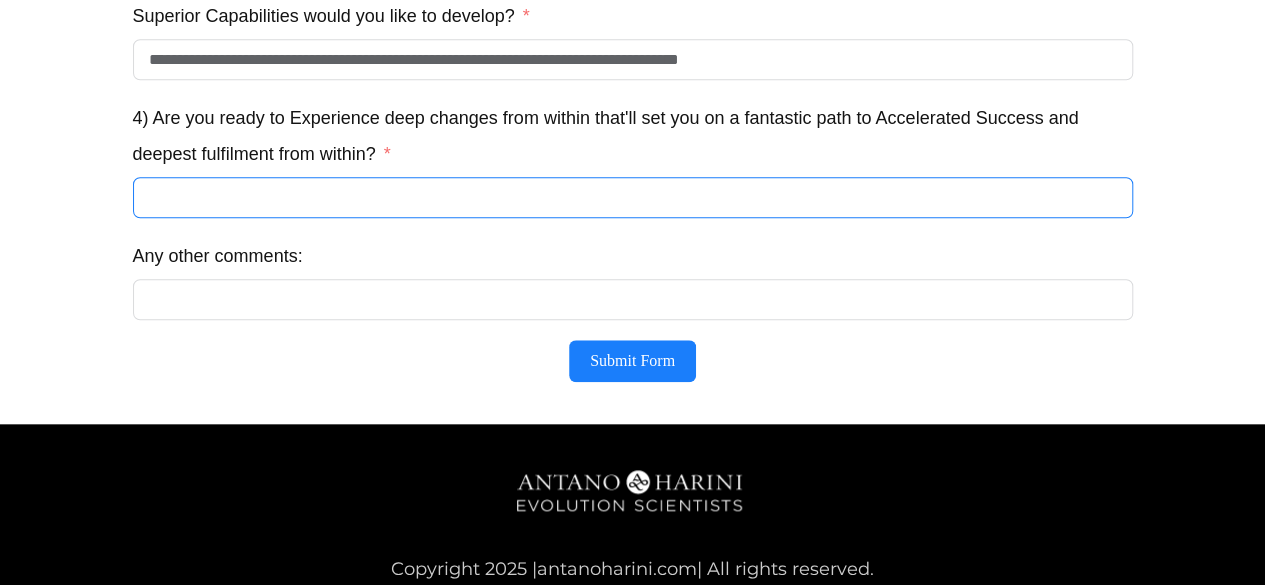 click on "4) Are you ready to Experience deep changes from within that'll set you on a fantastic path to Accelerated Success and deepest fulfilment from within?" at bounding box center (633, 197) 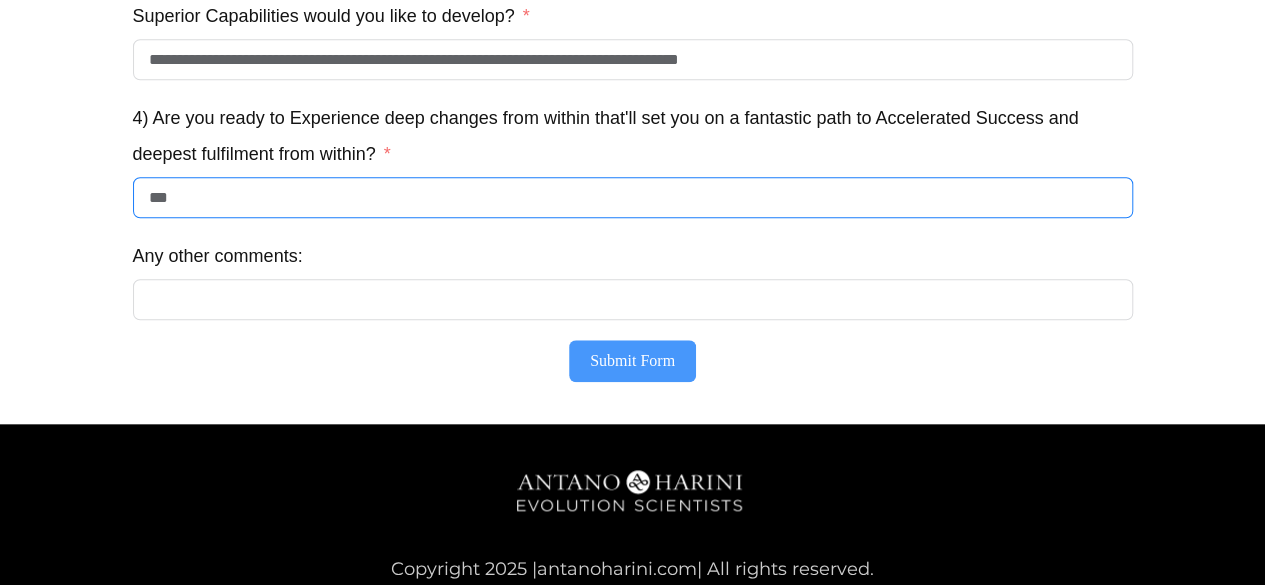 type on "***" 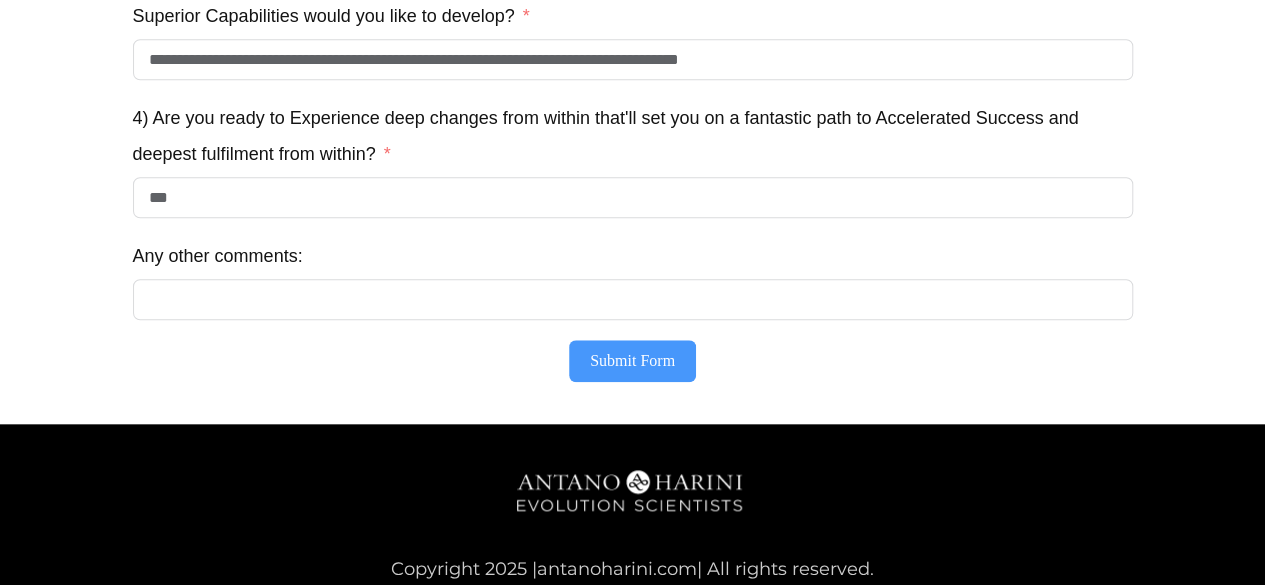 click on "Submit Form" at bounding box center [632, 361] 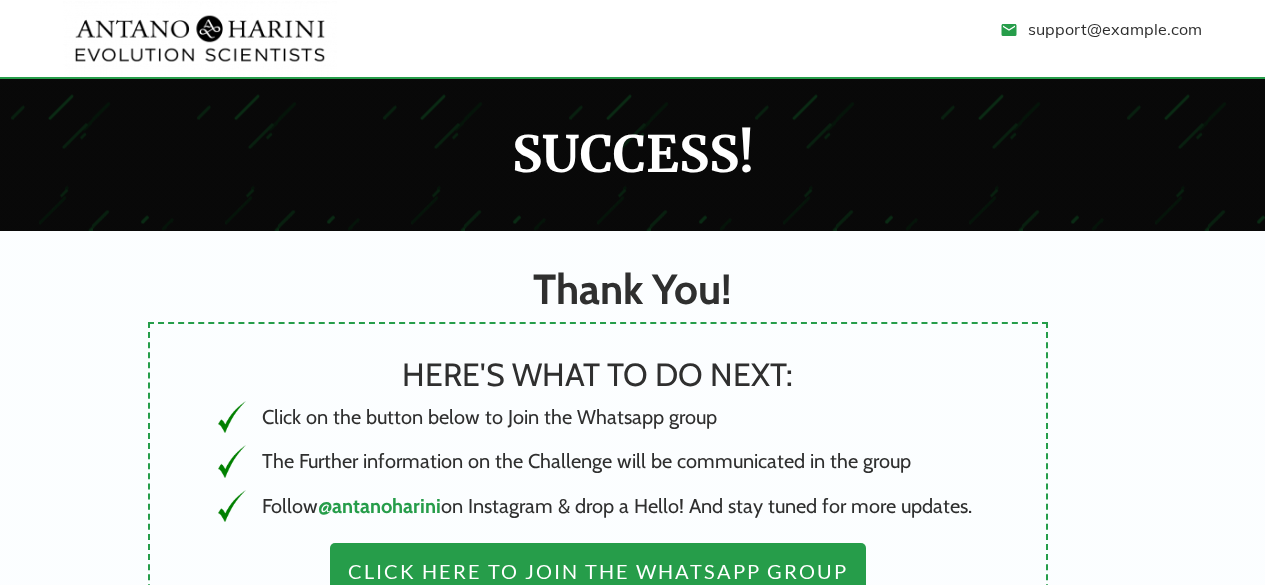scroll, scrollTop: 0, scrollLeft: 0, axis: both 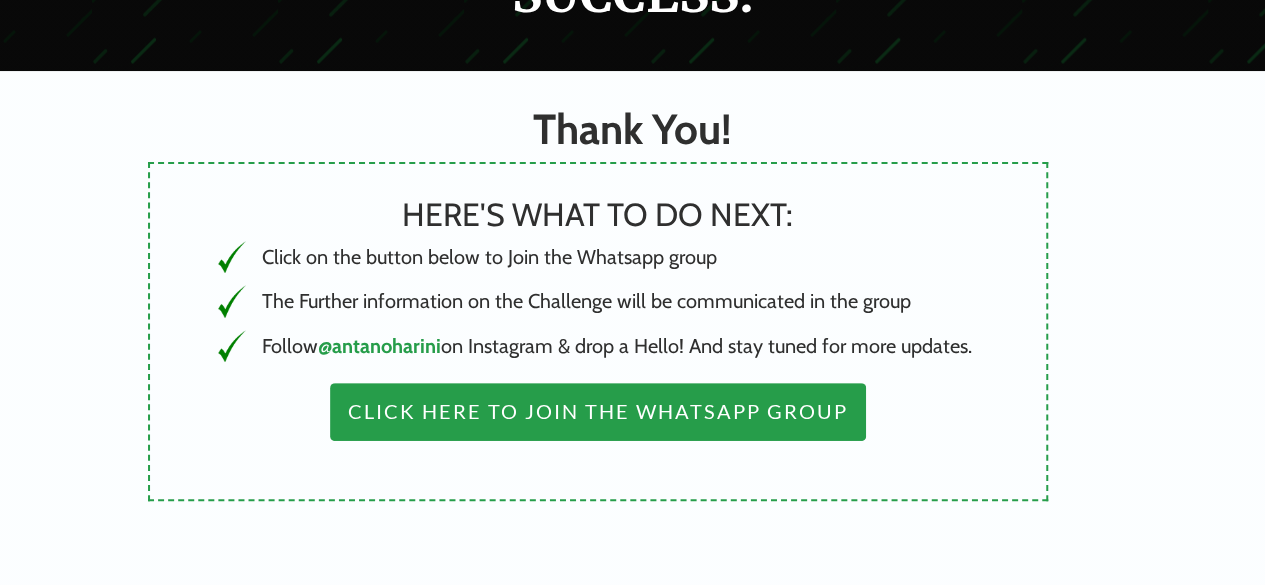 click on "Click Here to Join the Whatsapp Group" at bounding box center [598, 412] 